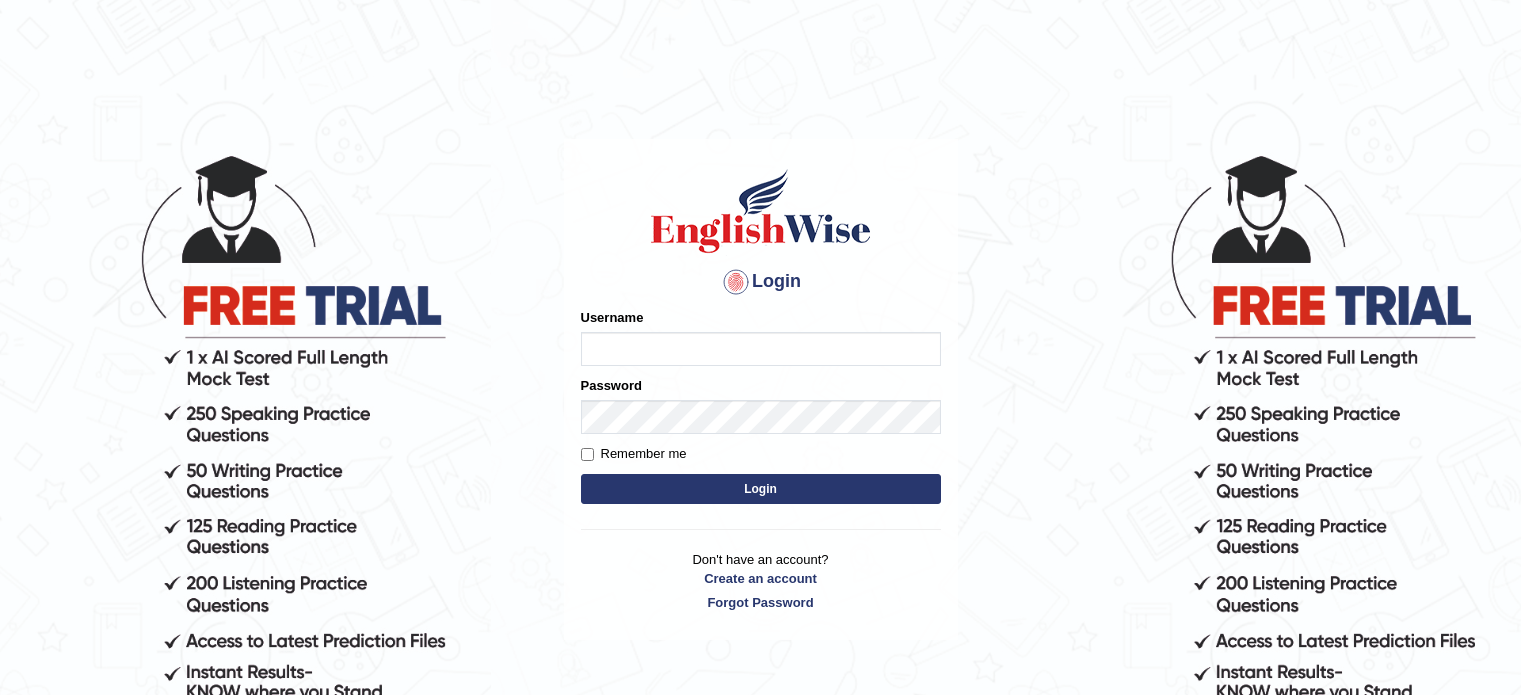 scroll, scrollTop: 0, scrollLeft: 0, axis: both 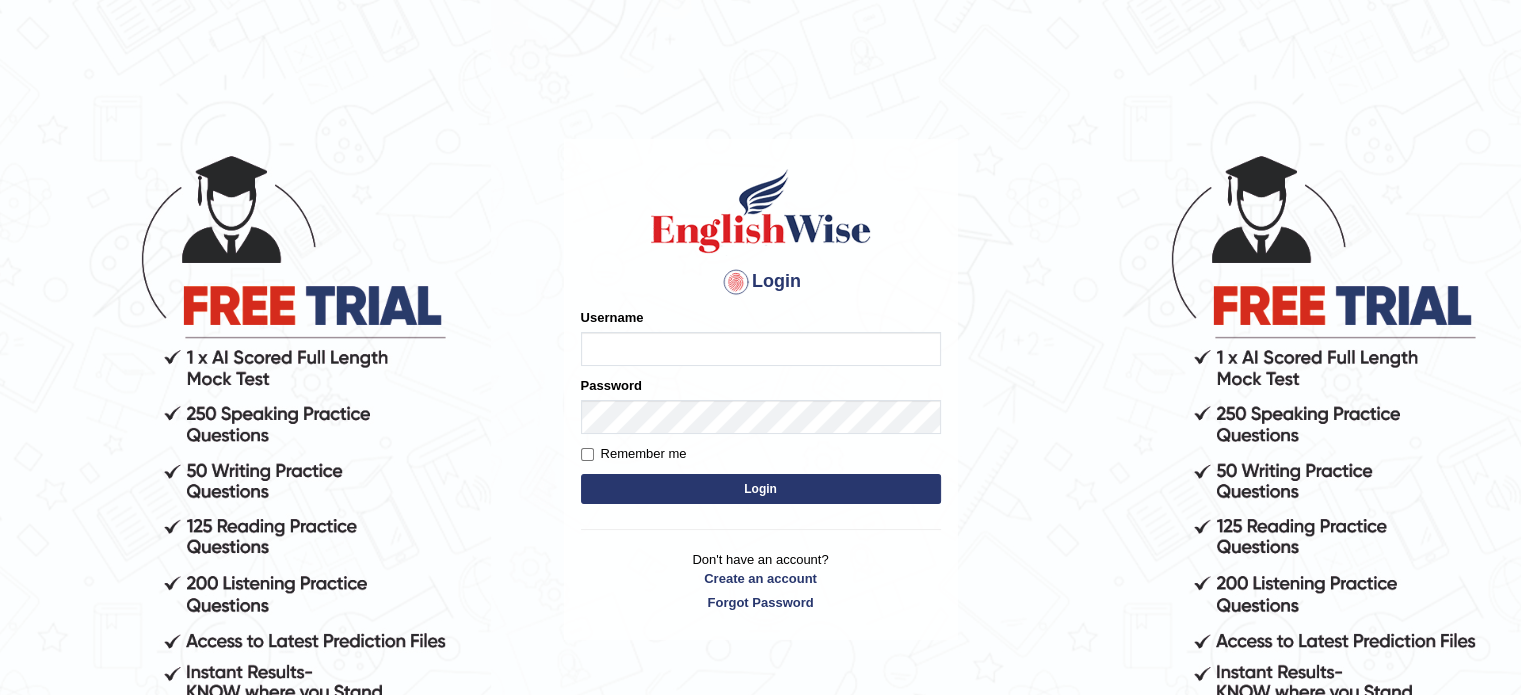 type on "RomulojrNepangue" 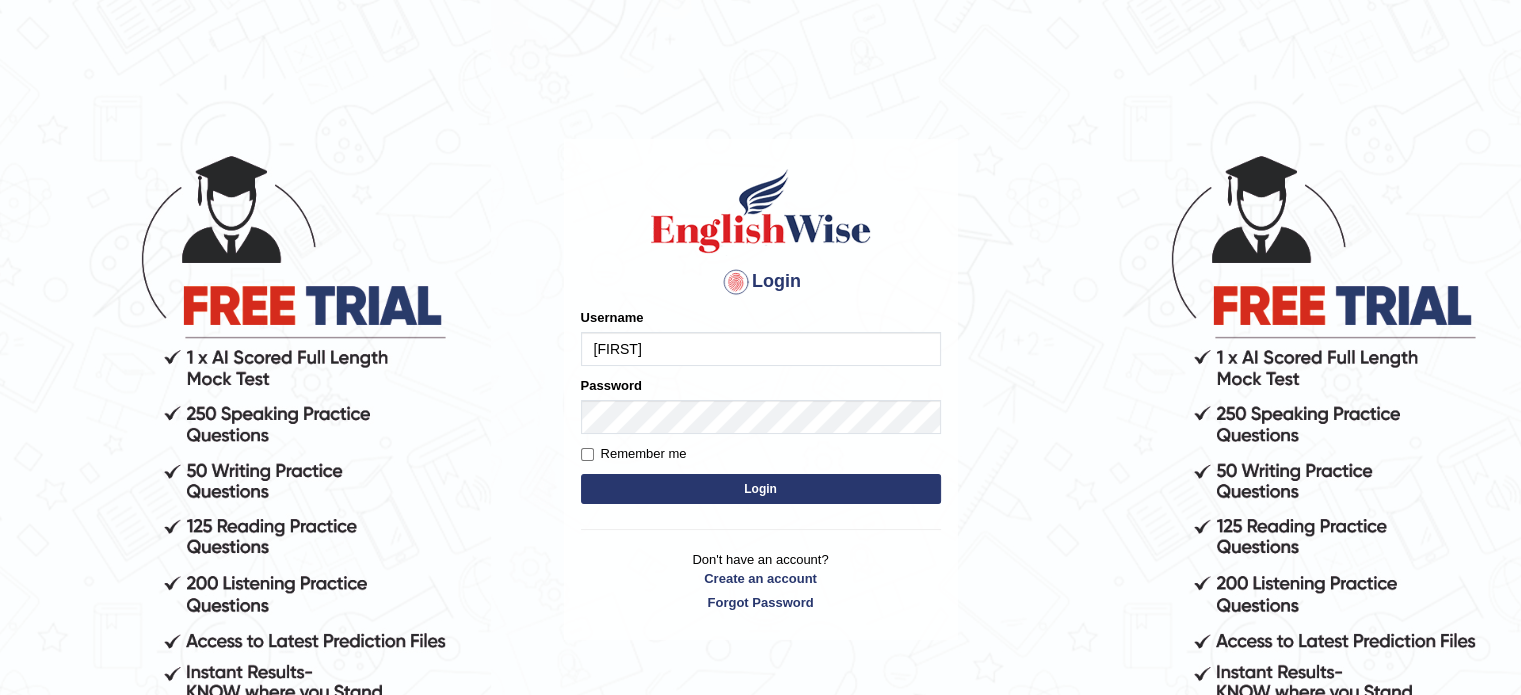 click on "Login" at bounding box center [761, 489] 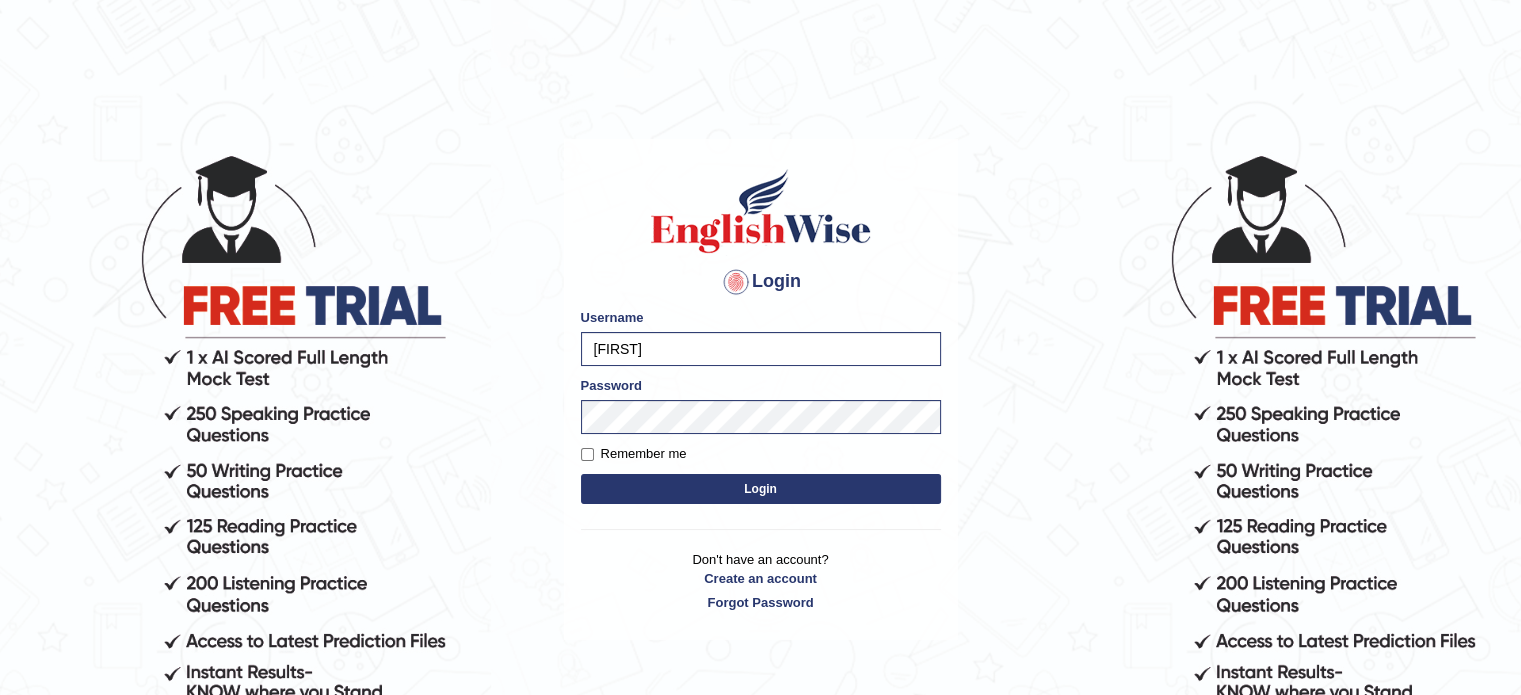 click on "Login" at bounding box center [761, 489] 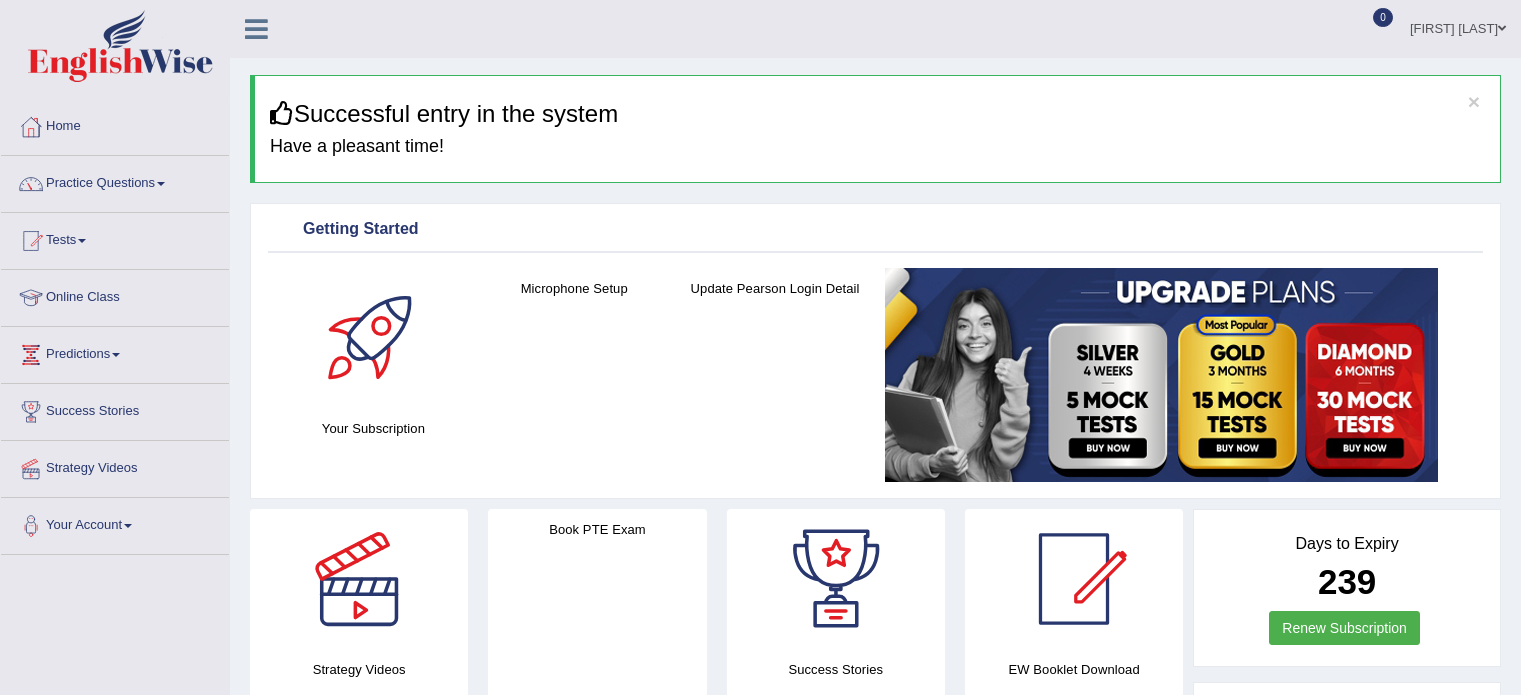 scroll, scrollTop: 0, scrollLeft: 0, axis: both 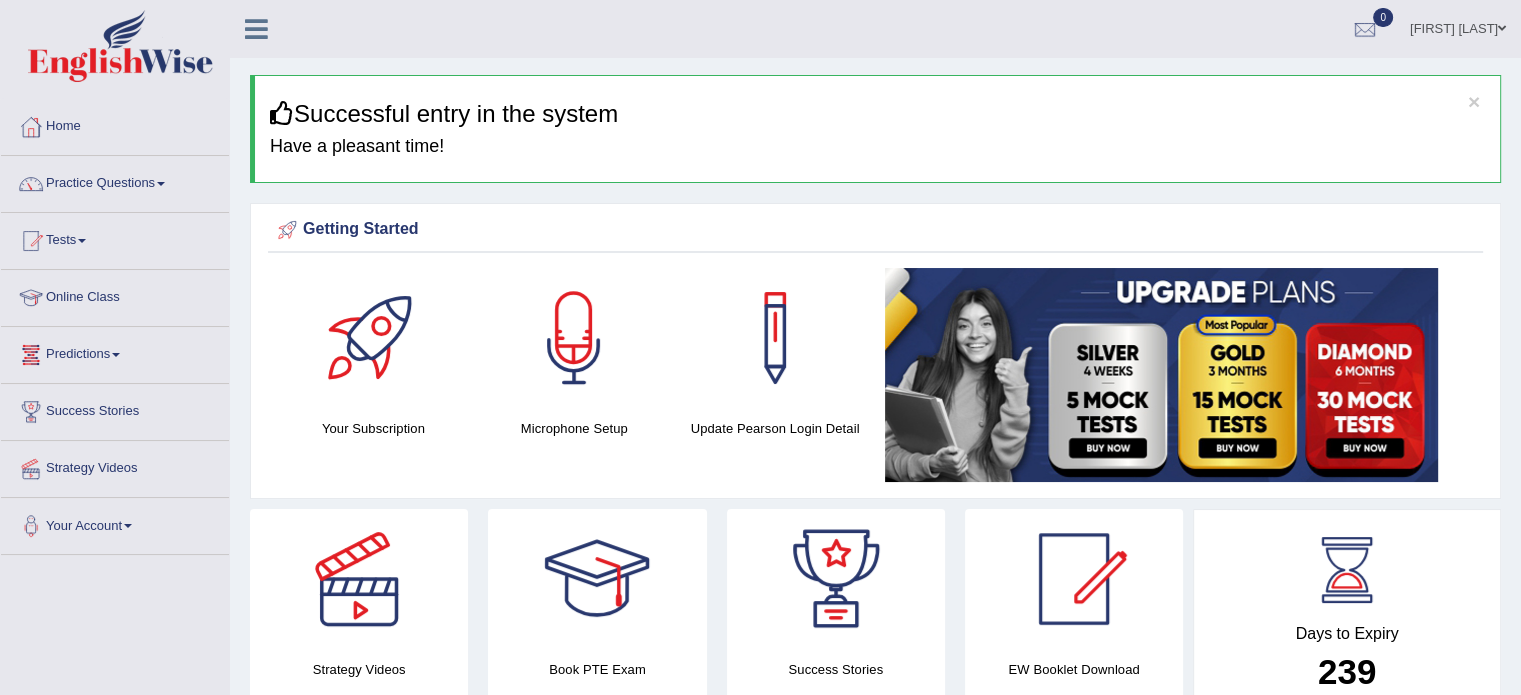 click on "Online Class" at bounding box center [115, 295] 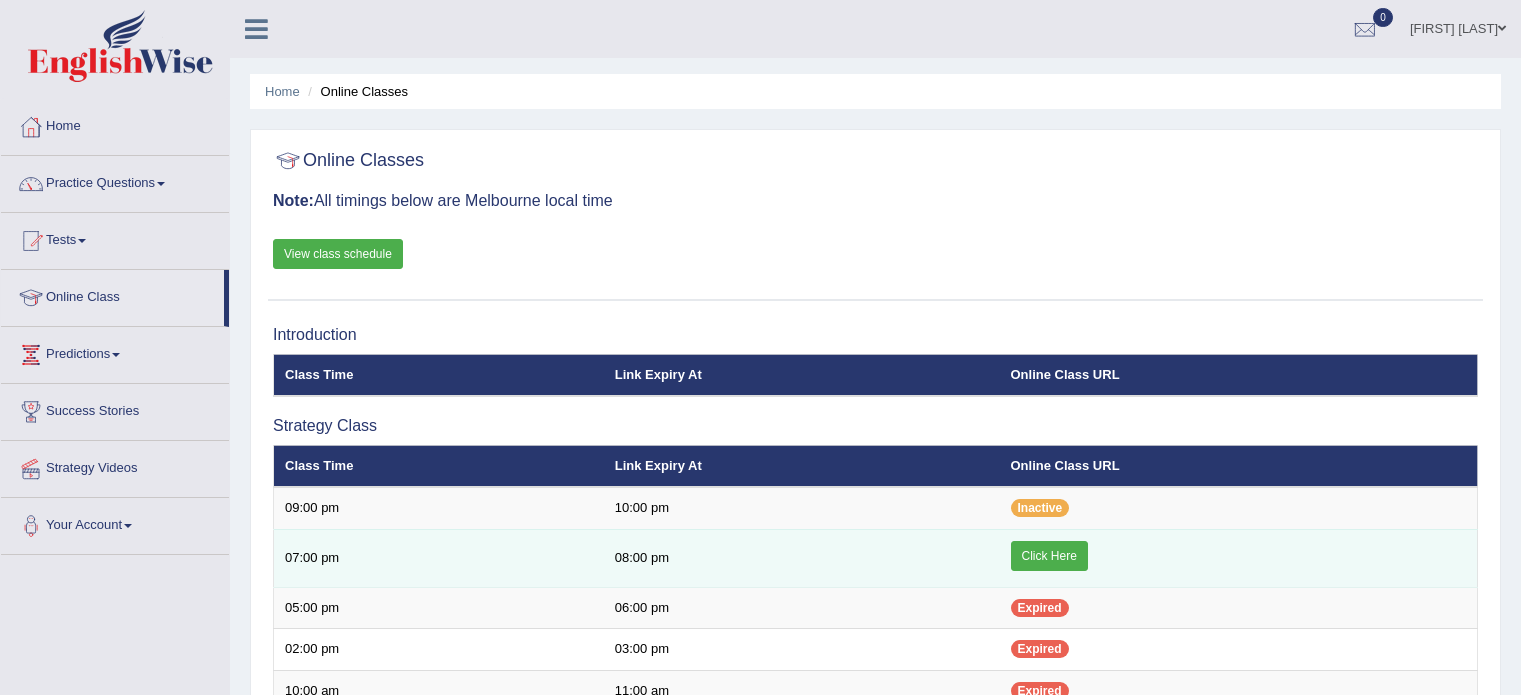 scroll, scrollTop: 0, scrollLeft: 0, axis: both 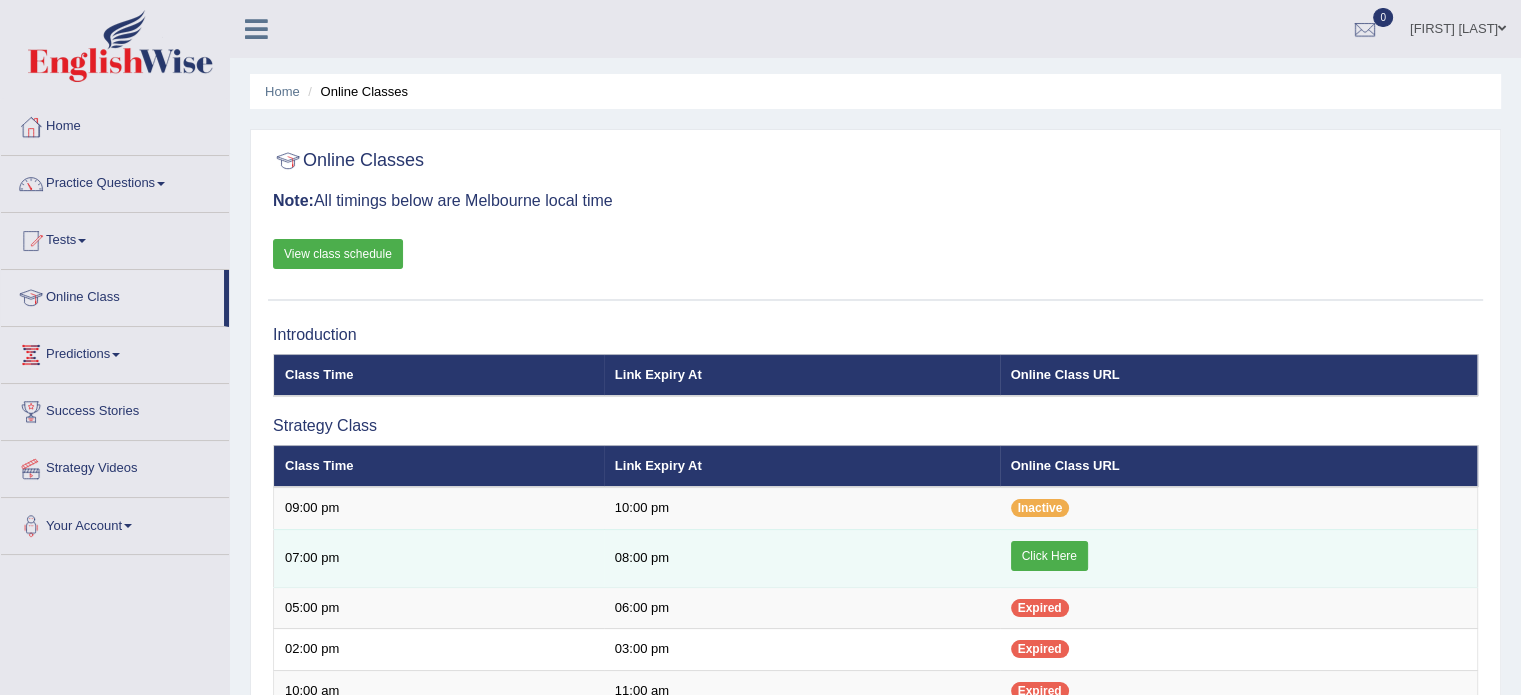 click on "Click Here" at bounding box center [1049, 556] 